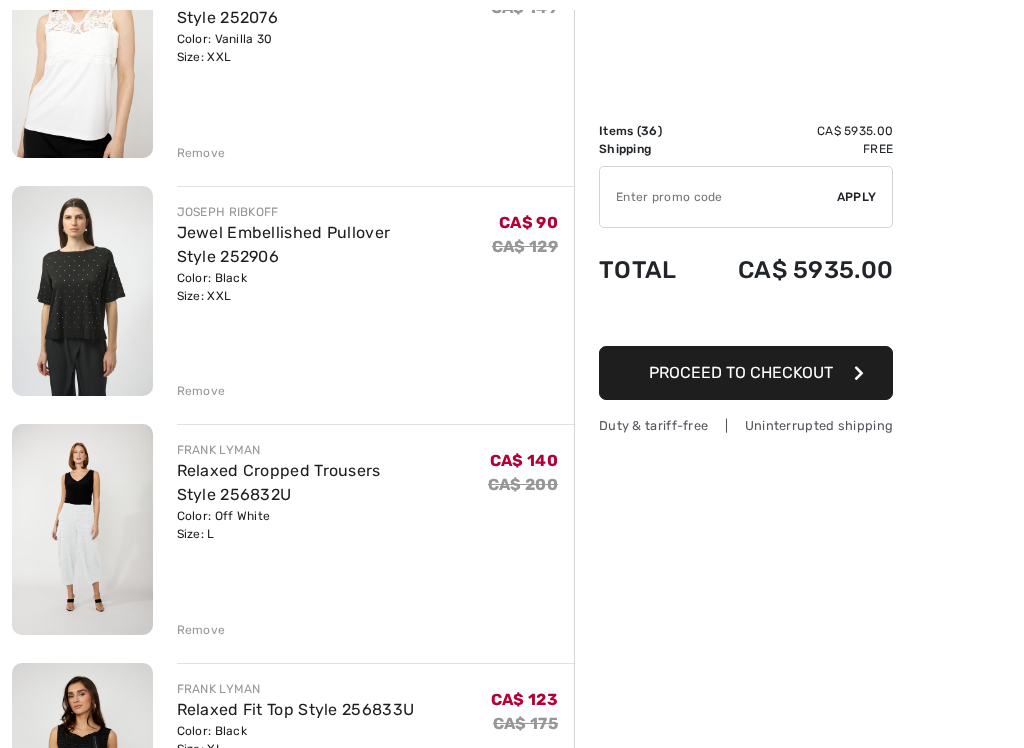 scroll, scrollTop: 1270, scrollLeft: 0, axis: vertical 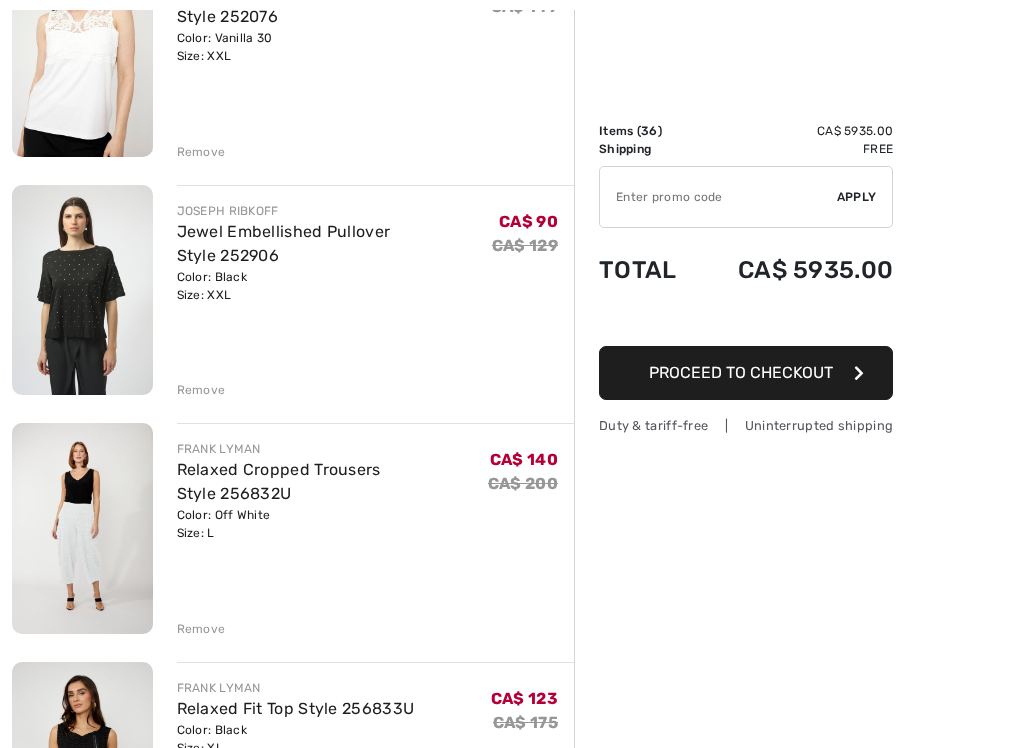 click at bounding box center [82, 290] 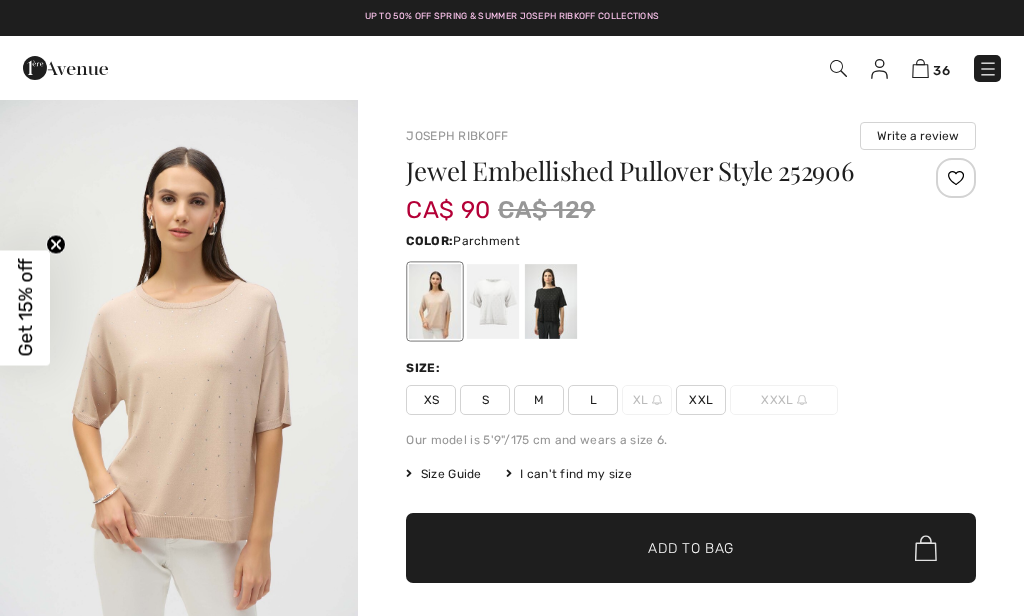 scroll, scrollTop: 0, scrollLeft: 0, axis: both 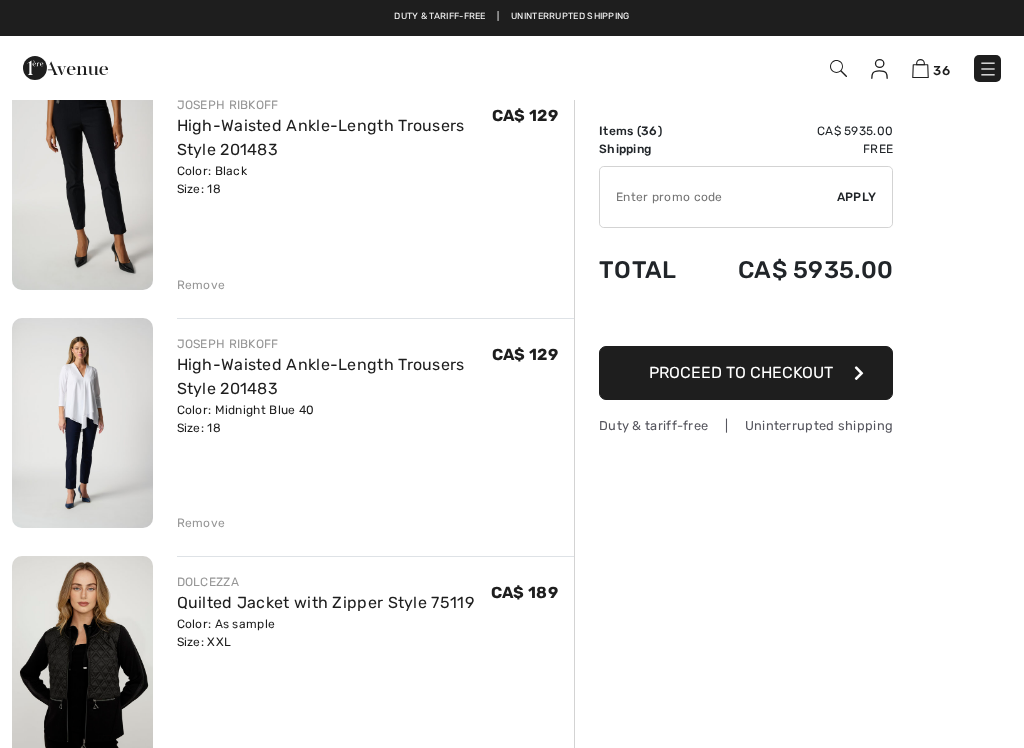 click on "High-Waisted Ankle-Length Trousers Style 201483" at bounding box center (321, 376) 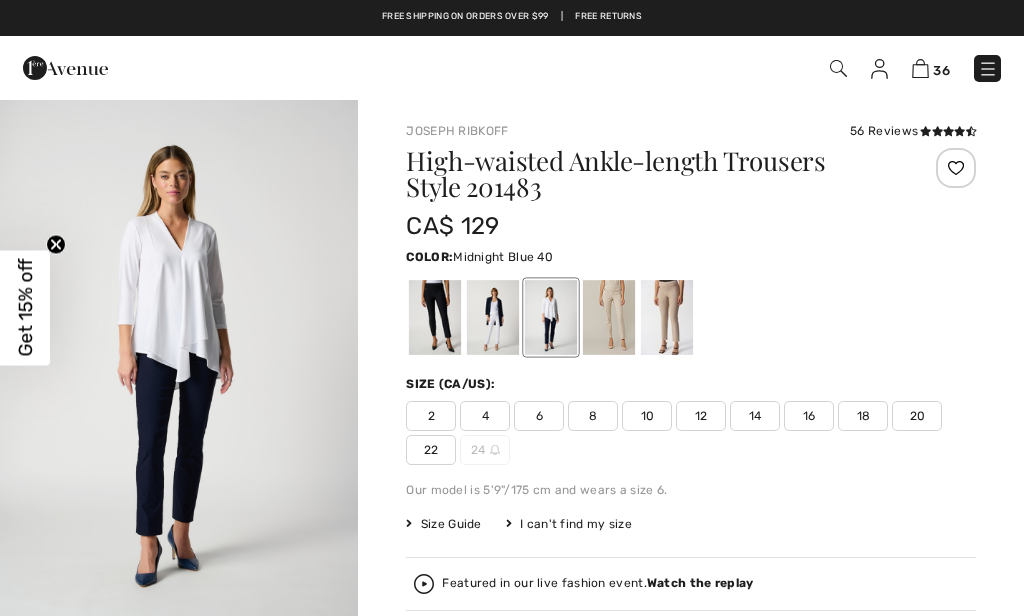scroll, scrollTop: 0, scrollLeft: 0, axis: both 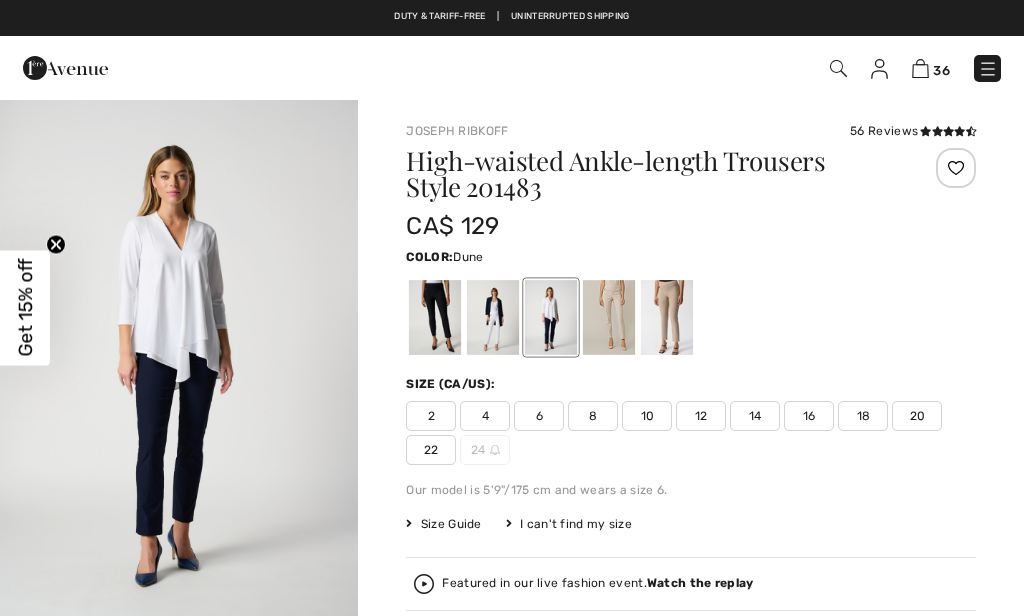 click at bounding box center (667, 317) 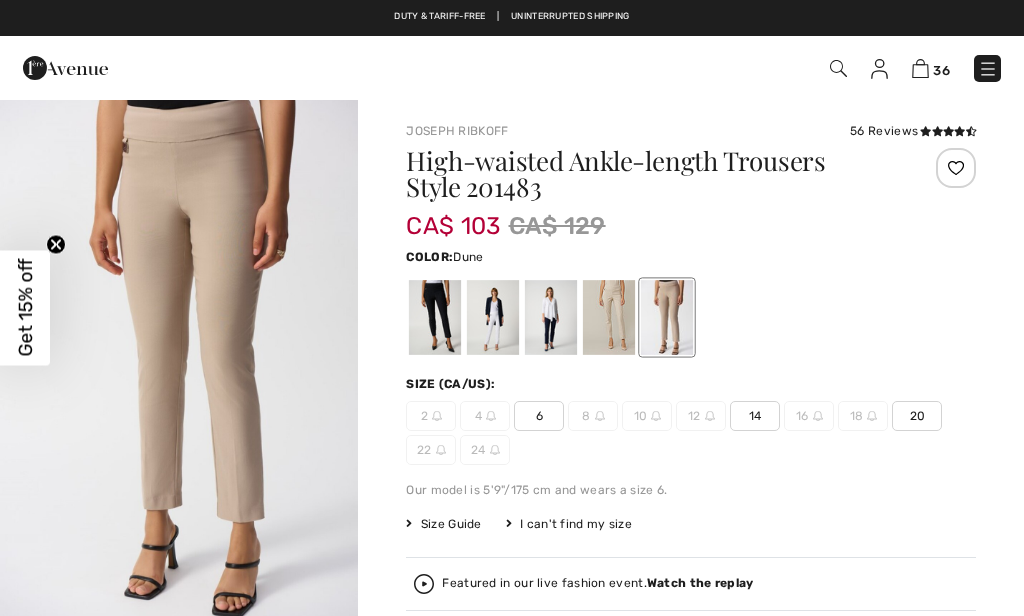 click at bounding box center (609, 317) 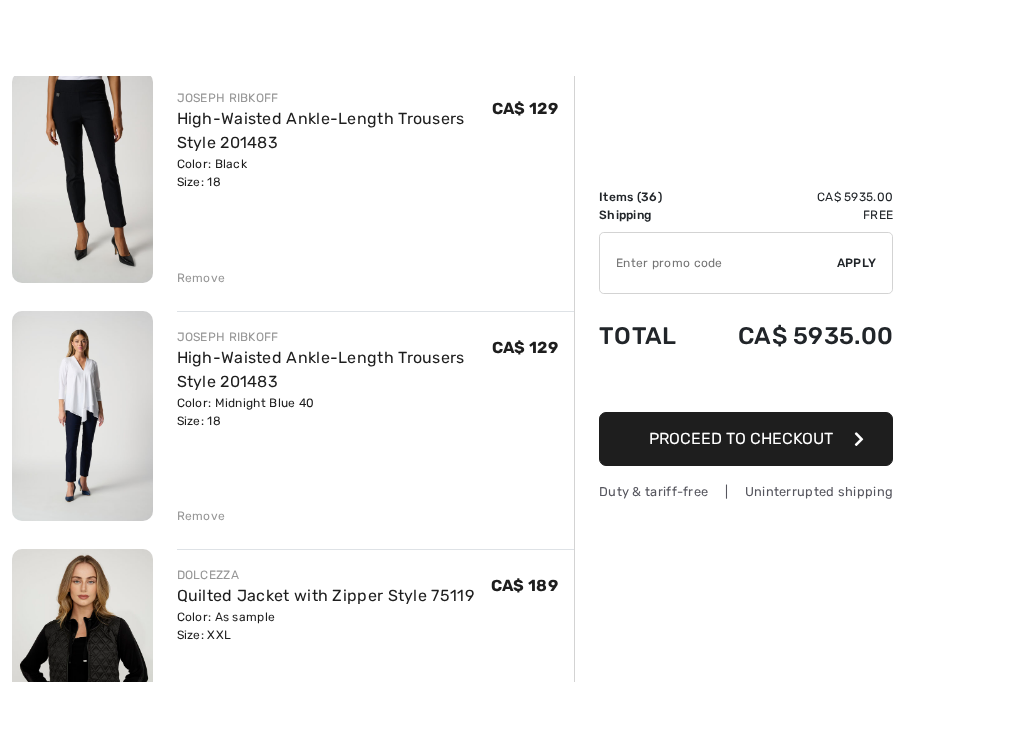scroll, scrollTop: 7813, scrollLeft: 0, axis: vertical 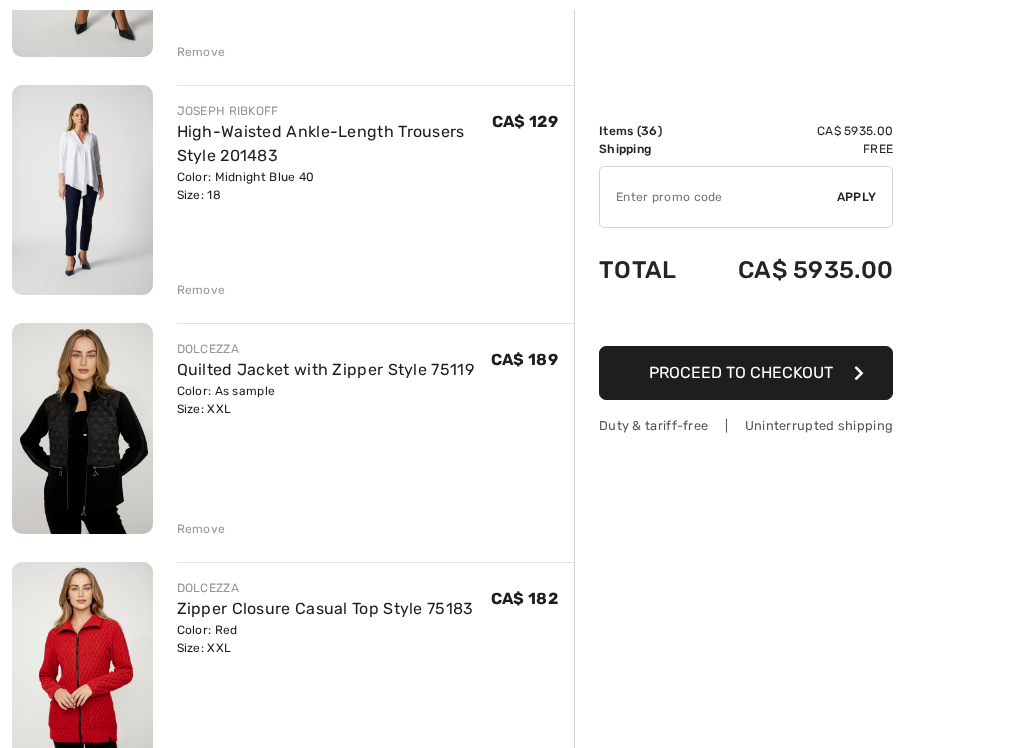 click at bounding box center [82, 428] 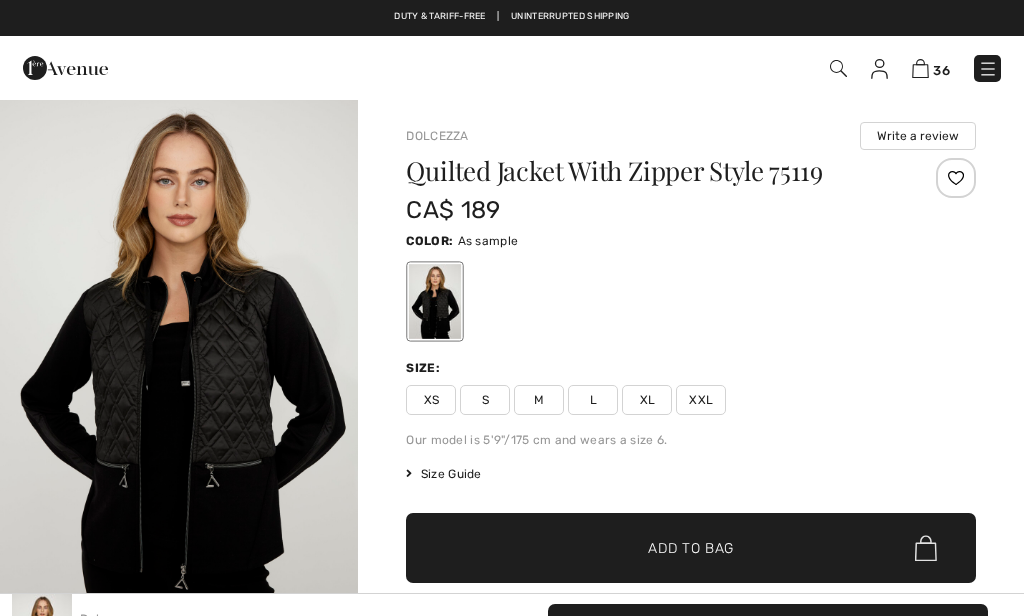 checkbox on "true" 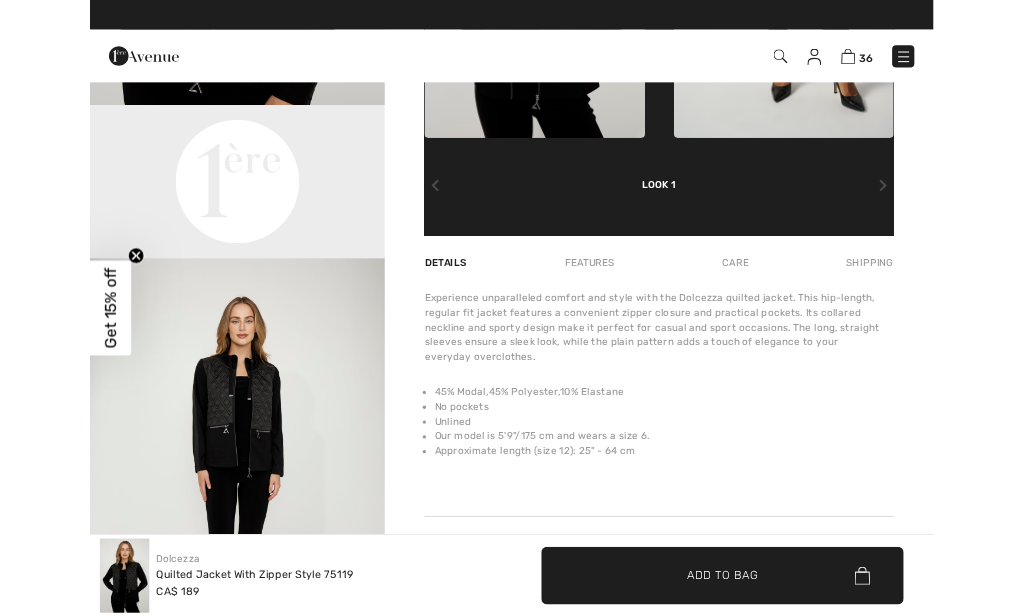 scroll, scrollTop: 1, scrollLeft: 0, axis: vertical 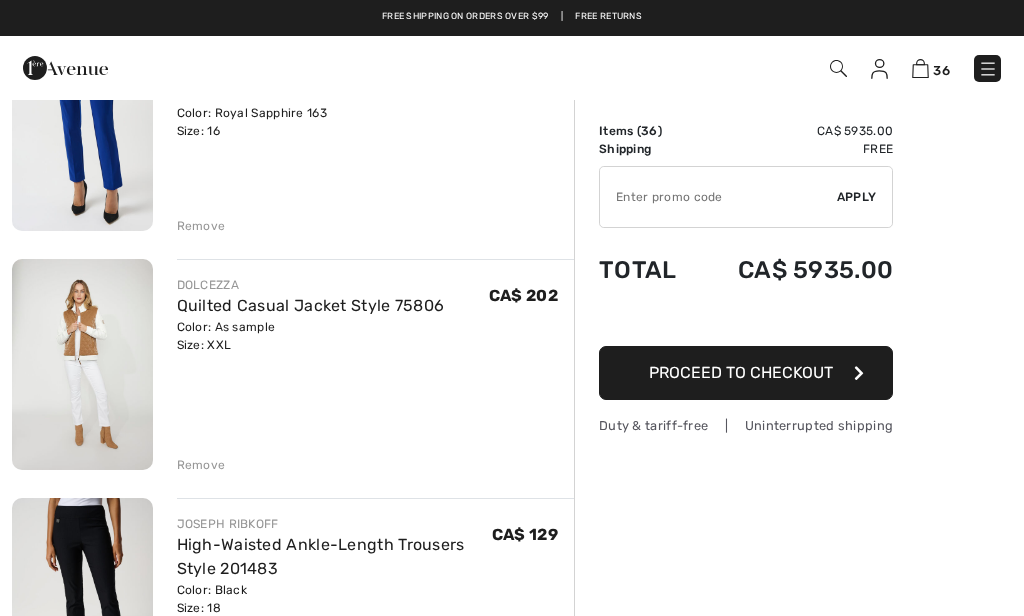 click at bounding box center [82, 364] 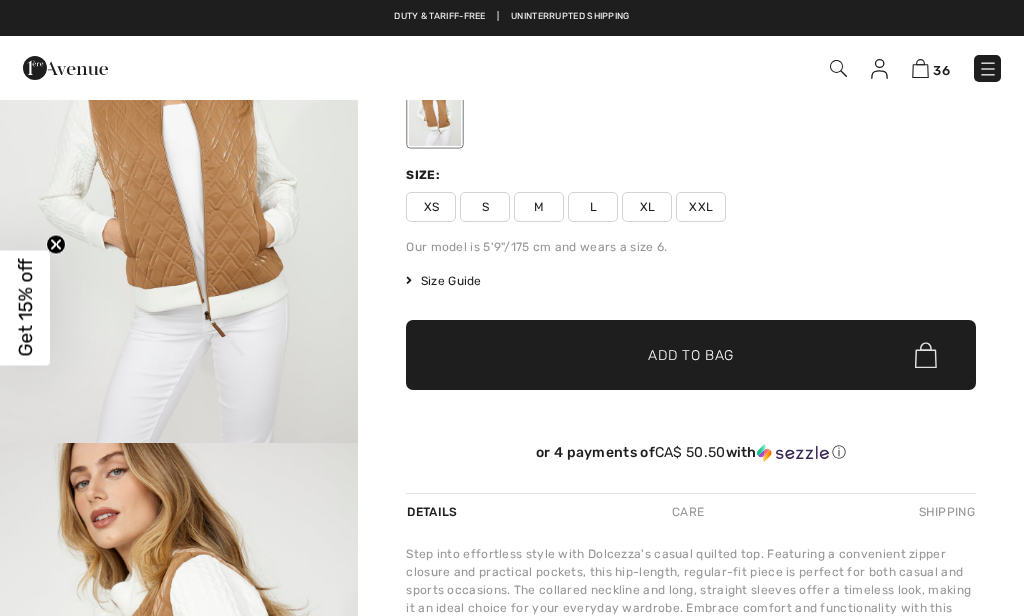 scroll, scrollTop: 192, scrollLeft: 0, axis: vertical 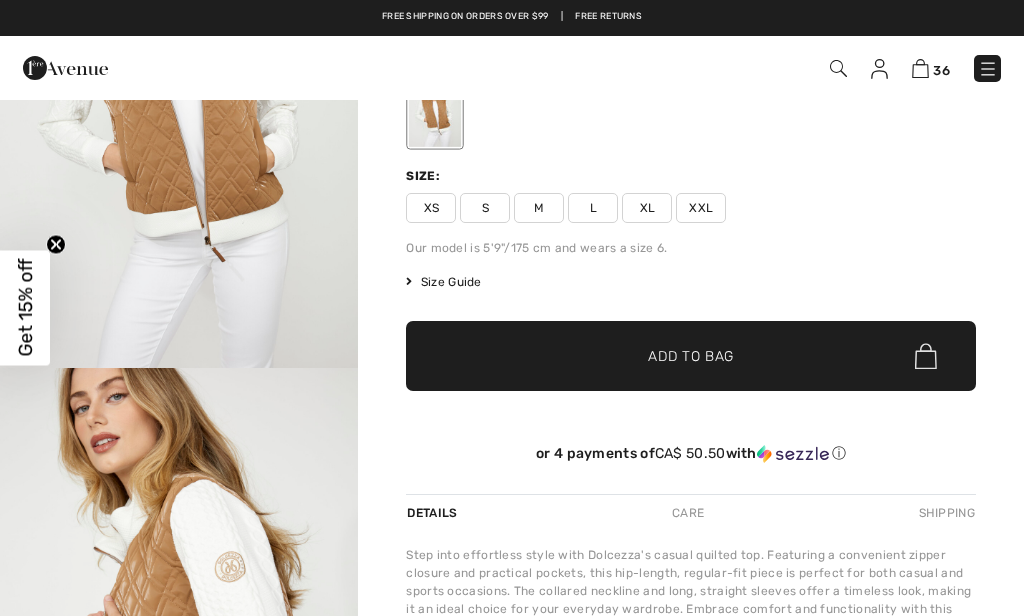 click at bounding box center [179, 99] 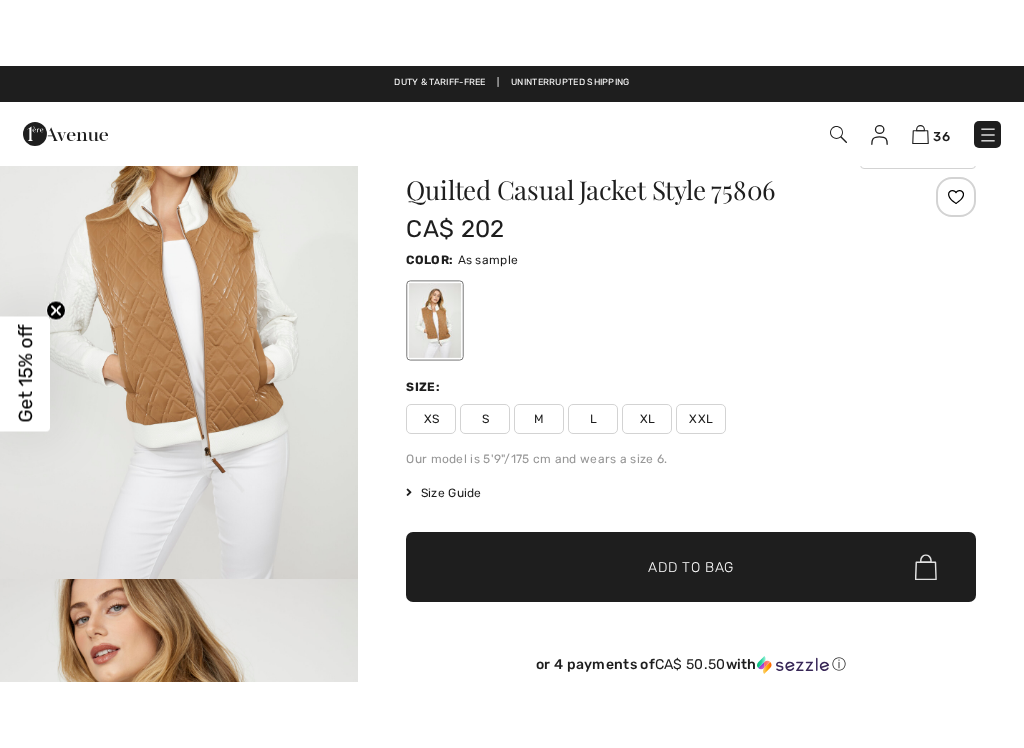scroll, scrollTop: 551, scrollLeft: 0, axis: vertical 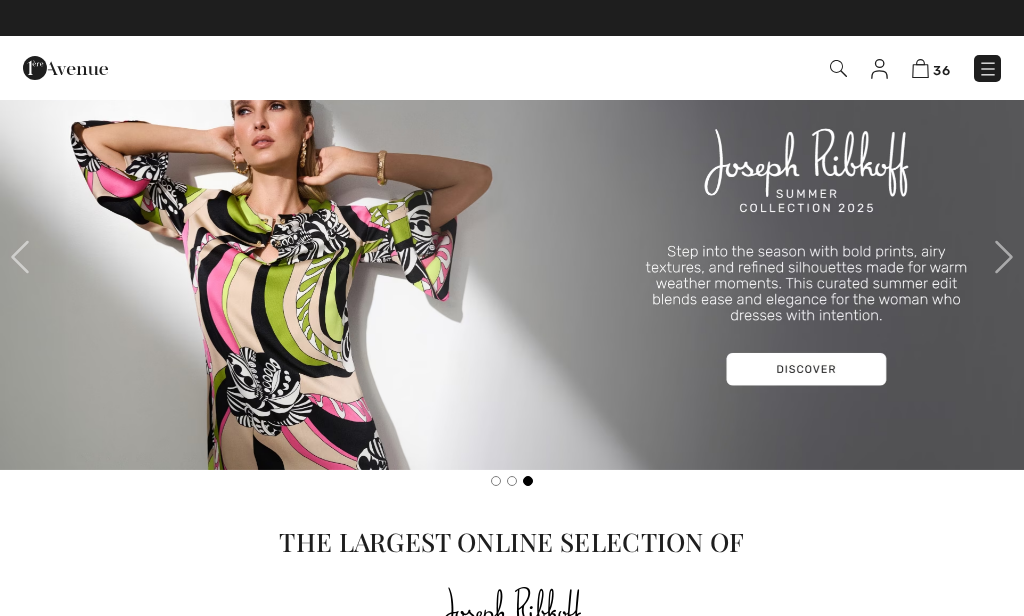 click at bounding box center [512, 257] 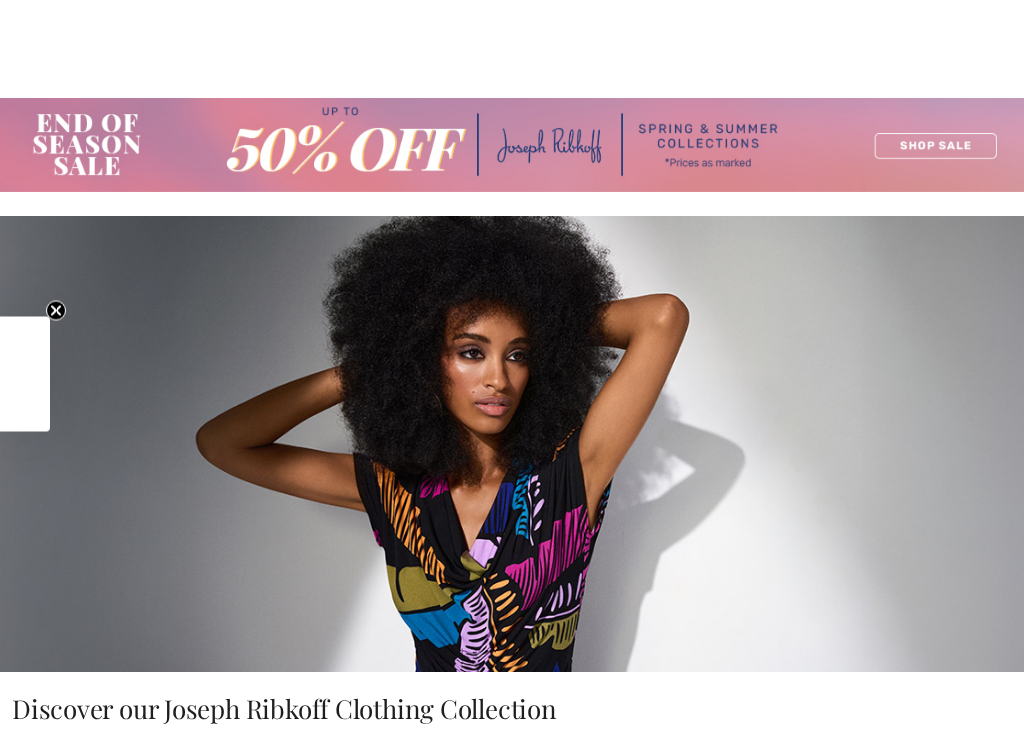 scroll, scrollTop: 381, scrollLeft: 0, axis: vertical 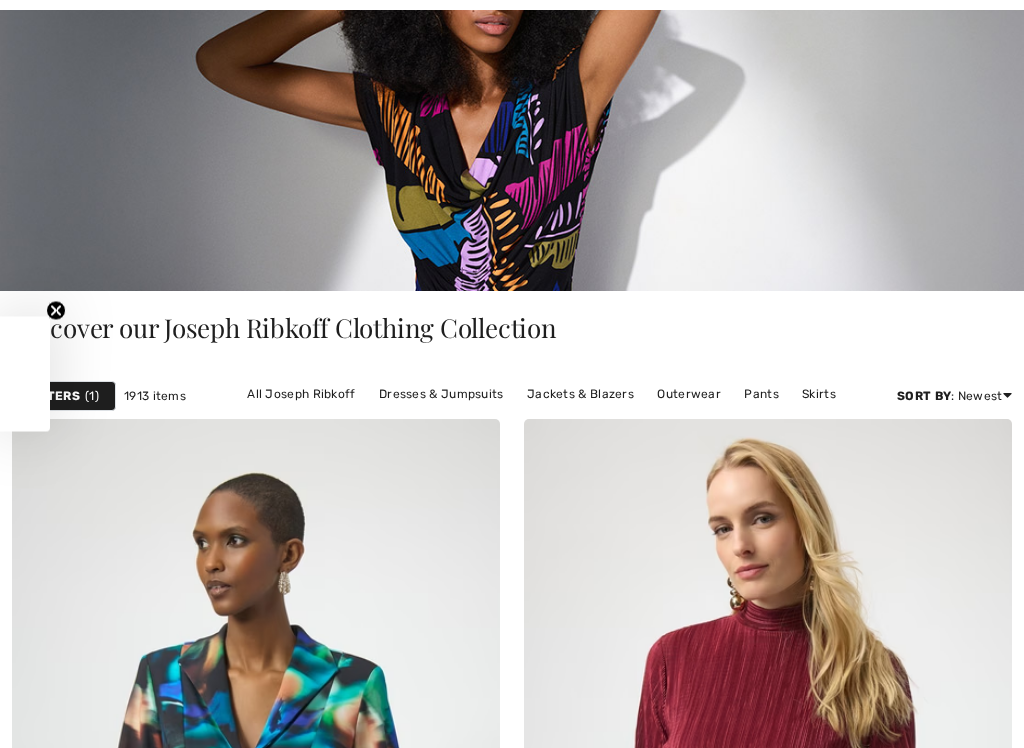 click on "All Joseph Ribkoff" at bounding box center [301, 394] 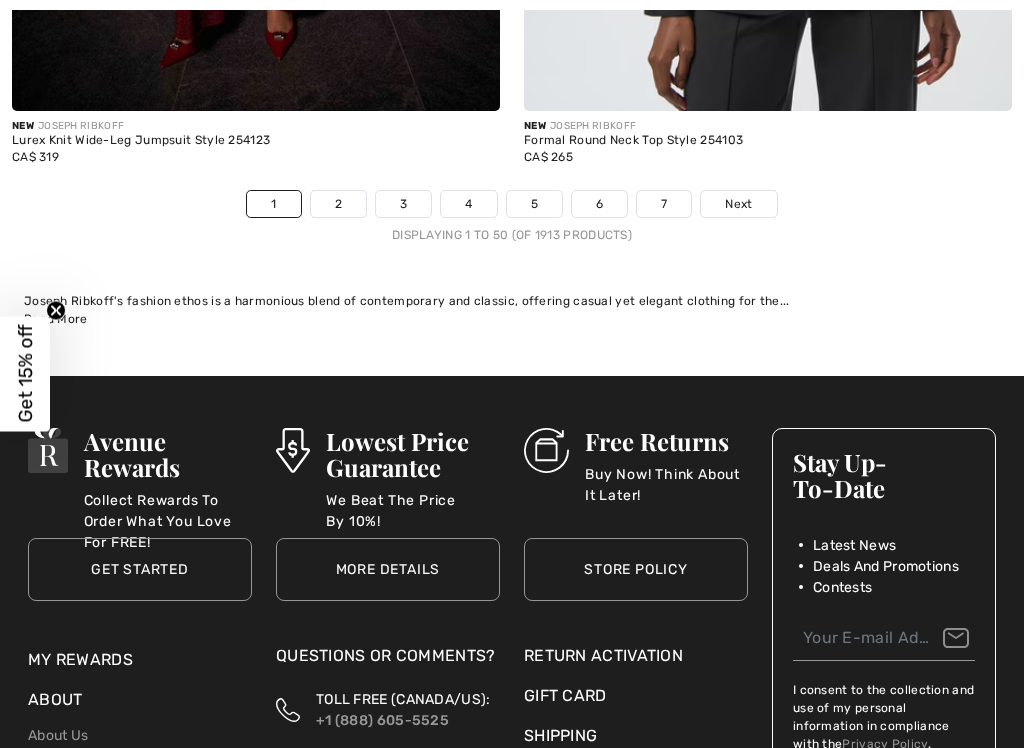 scroll, scrollTop: 22124, scrollLeft: 0, axis: vertical 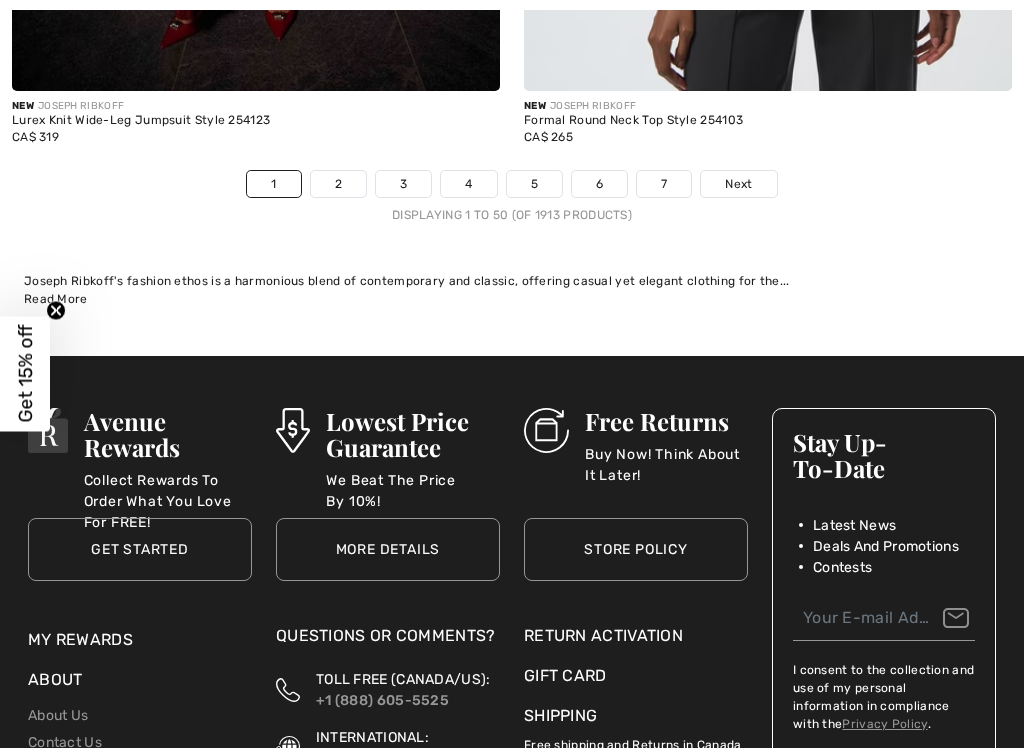 click on "2" at bounding box center [338, 184] 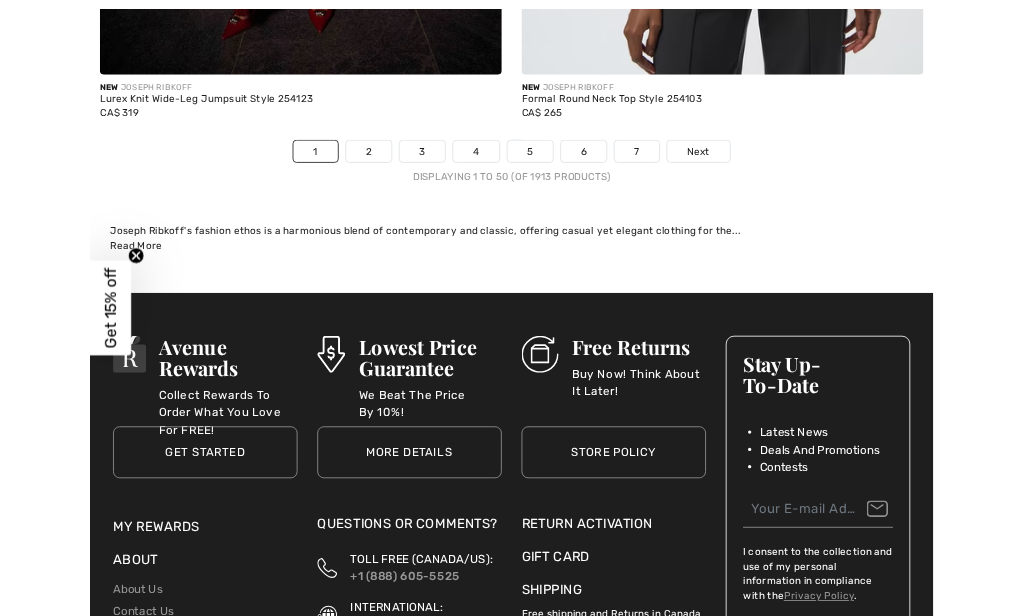 scroll, scrollTop: 22200, scrollLeft: 0, axis: vertical 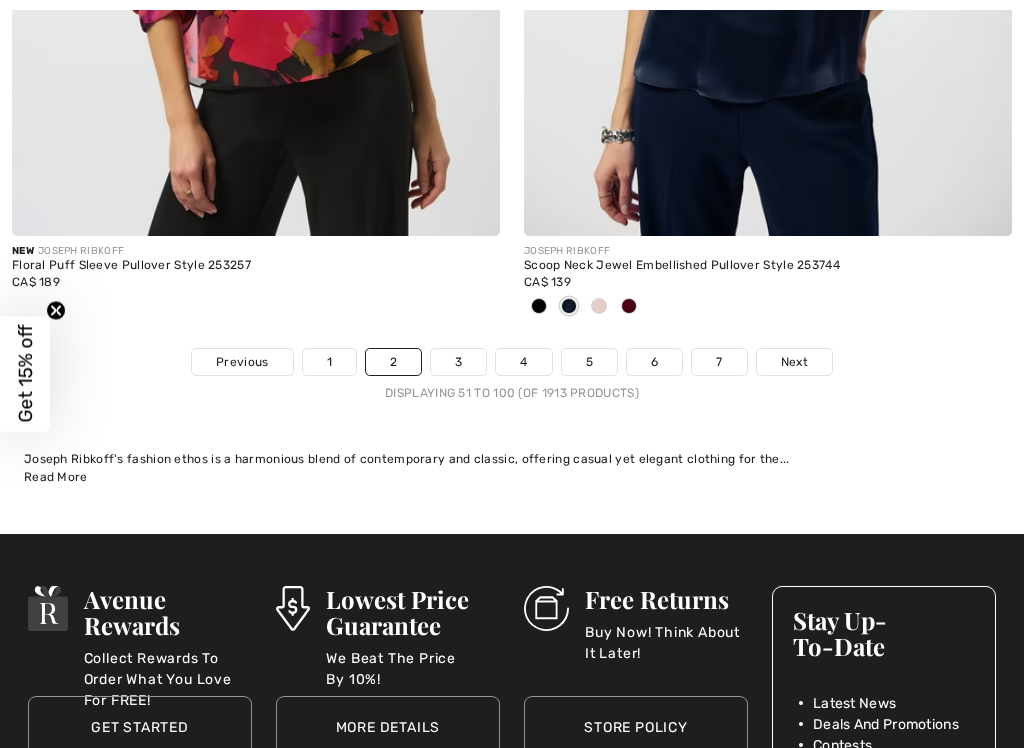 click on "3" at bounding box center (458, 362) 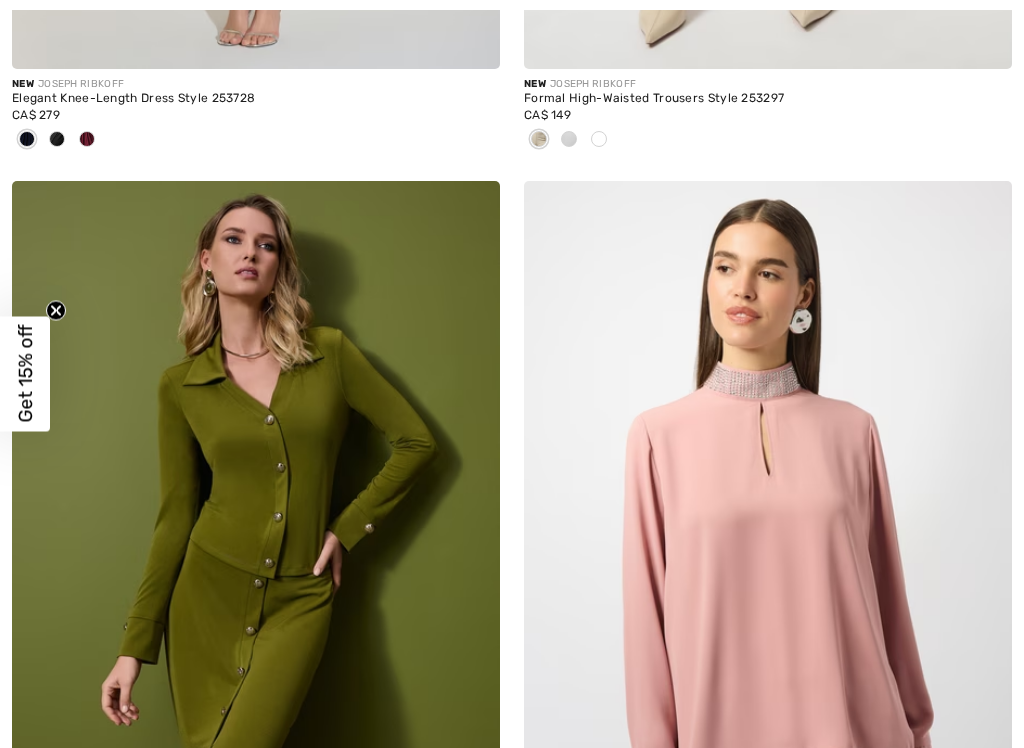 scroll, scrollTop: 1463, scrollLeft: 0, axis: vertical 